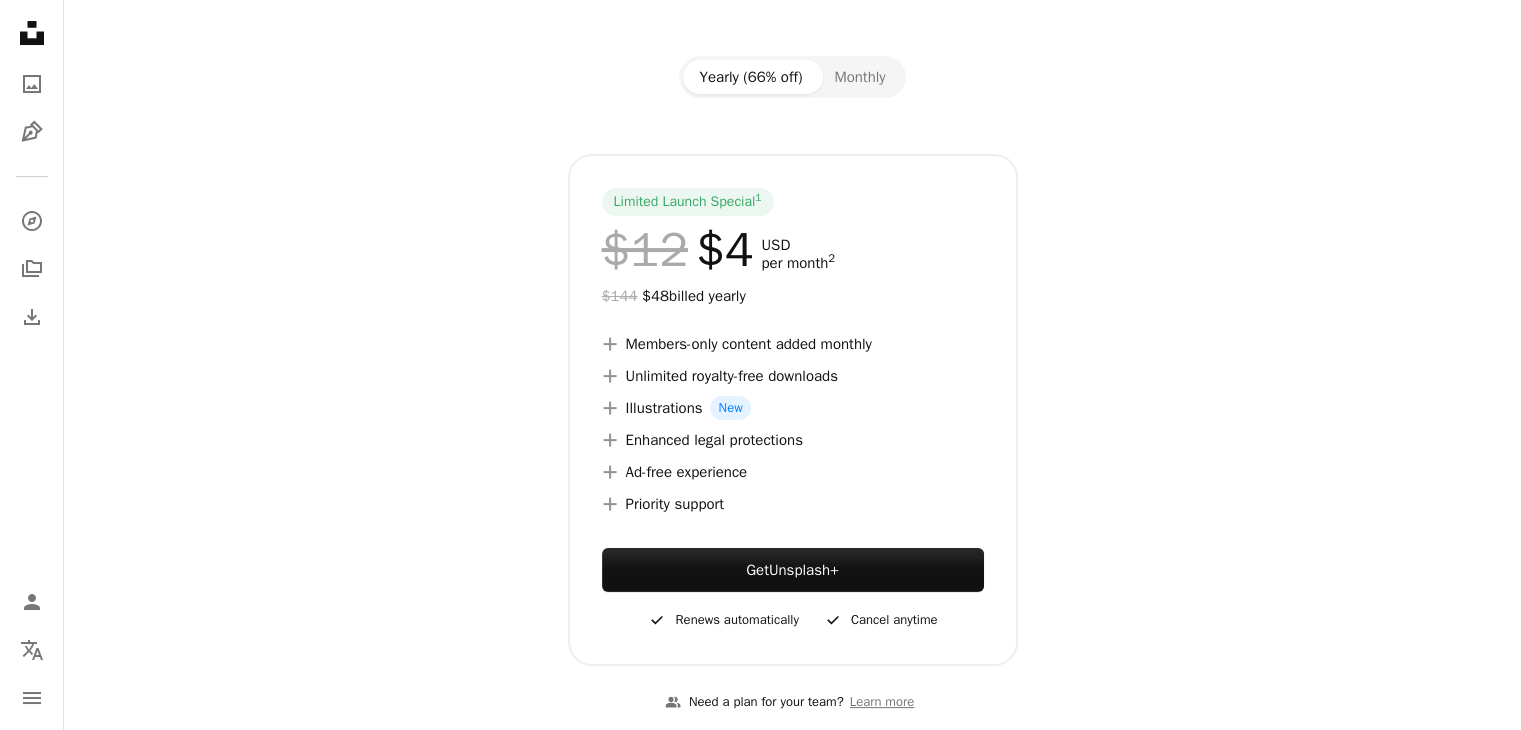 scroll, scrollTop: 0, scrollLeft: 0, axis: both 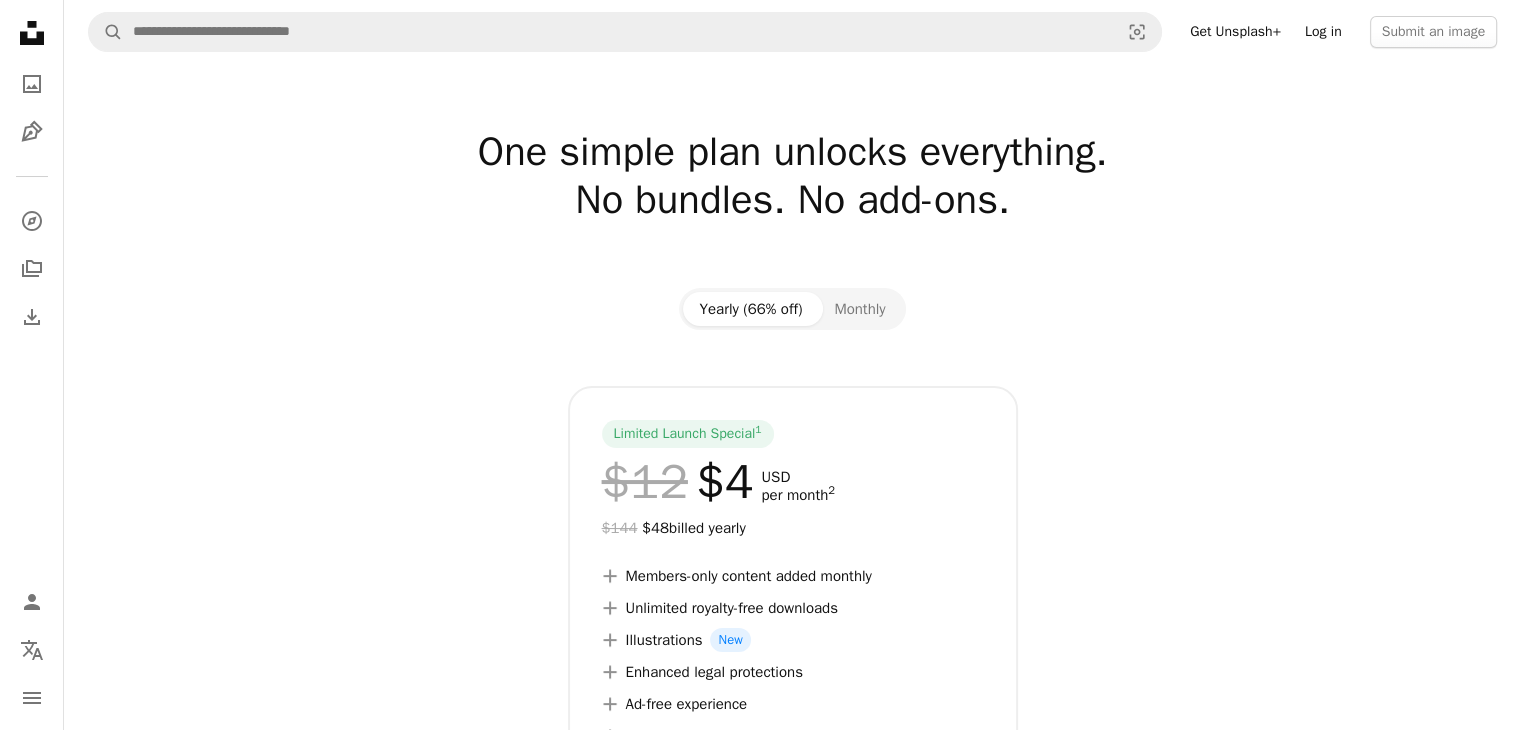 click on "Log in" at bounding box center (1323, 32) 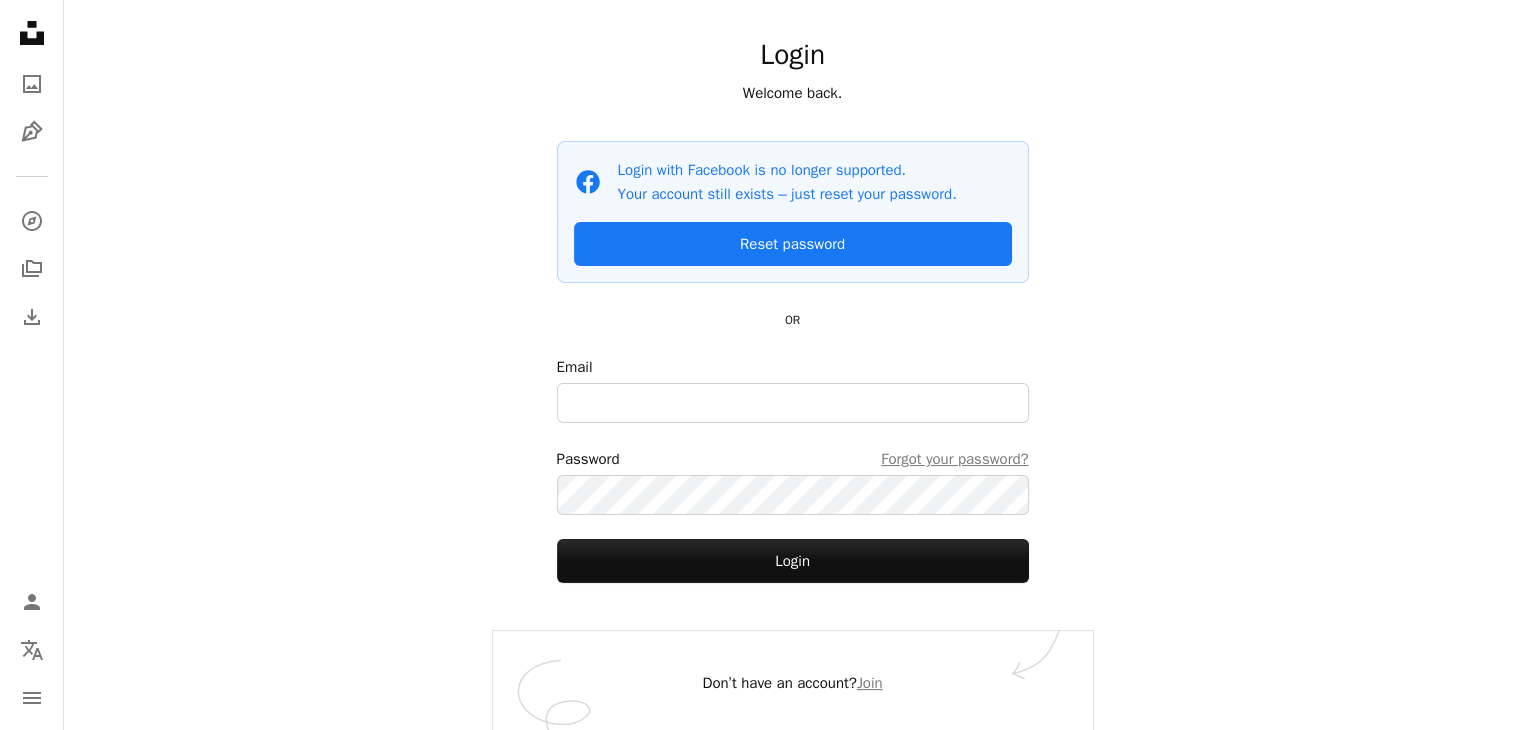 scroll, scrollTop: 80, scrollLeft: 0, axis: vertical 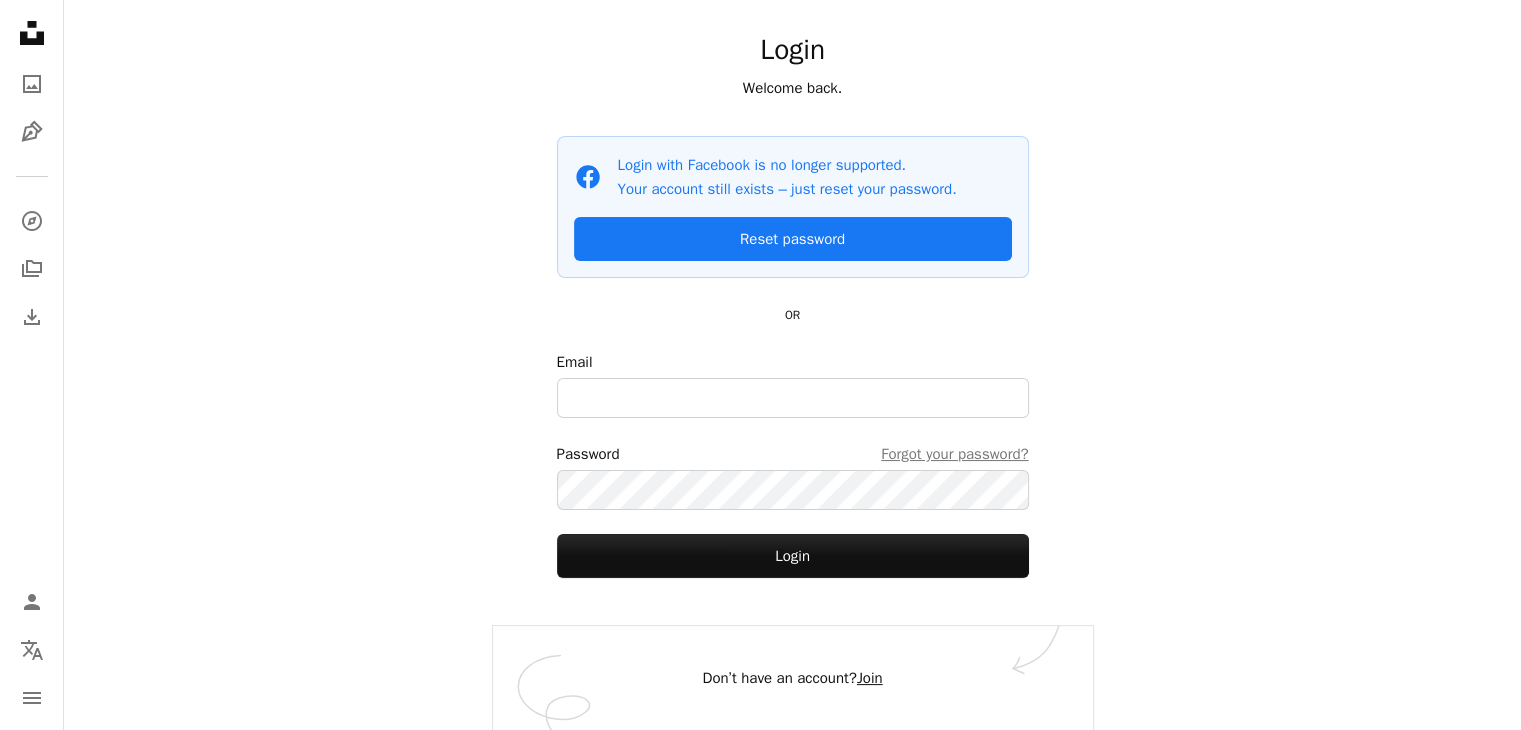 click on "Join" at bounding box center [870, 678] 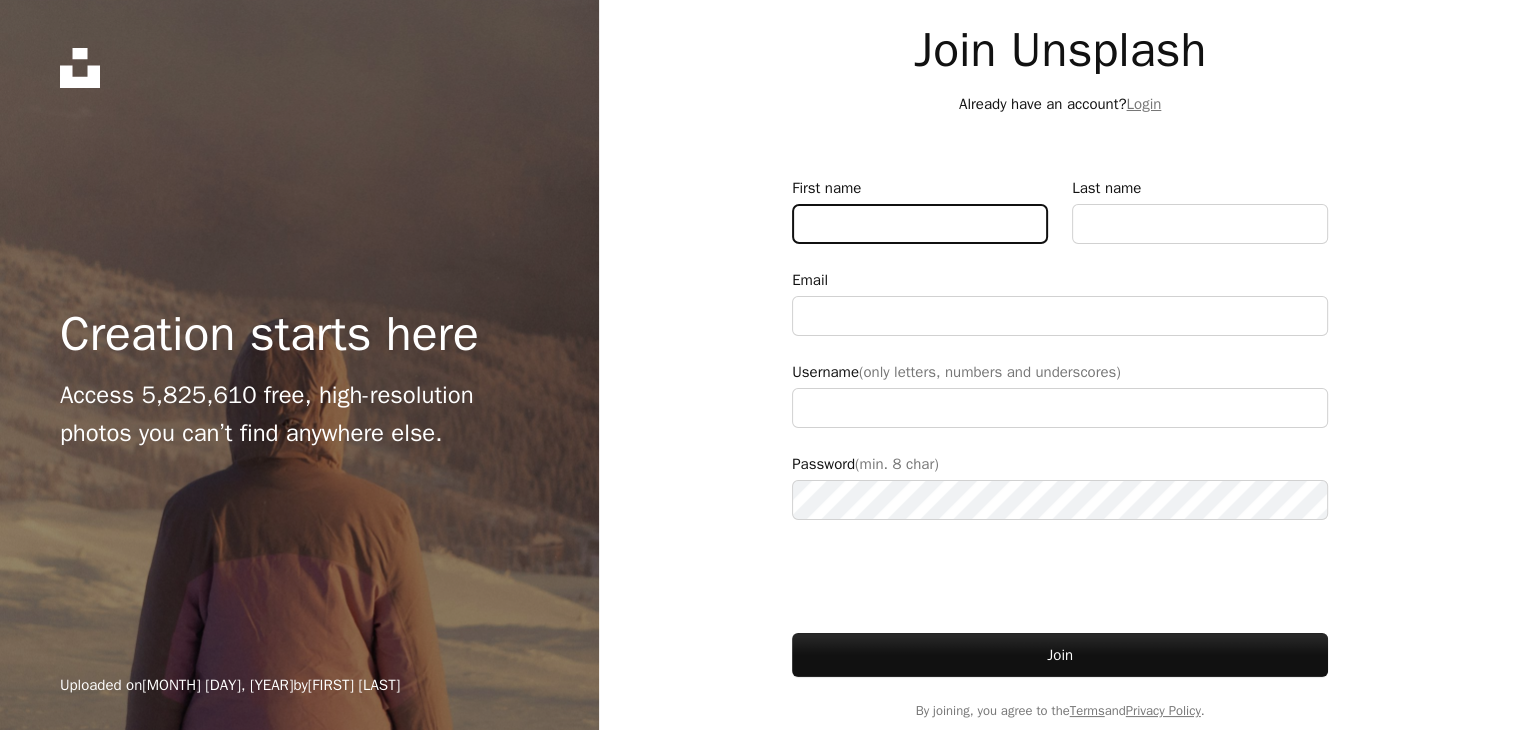 click on "First name" at bounding box center (920, 224) 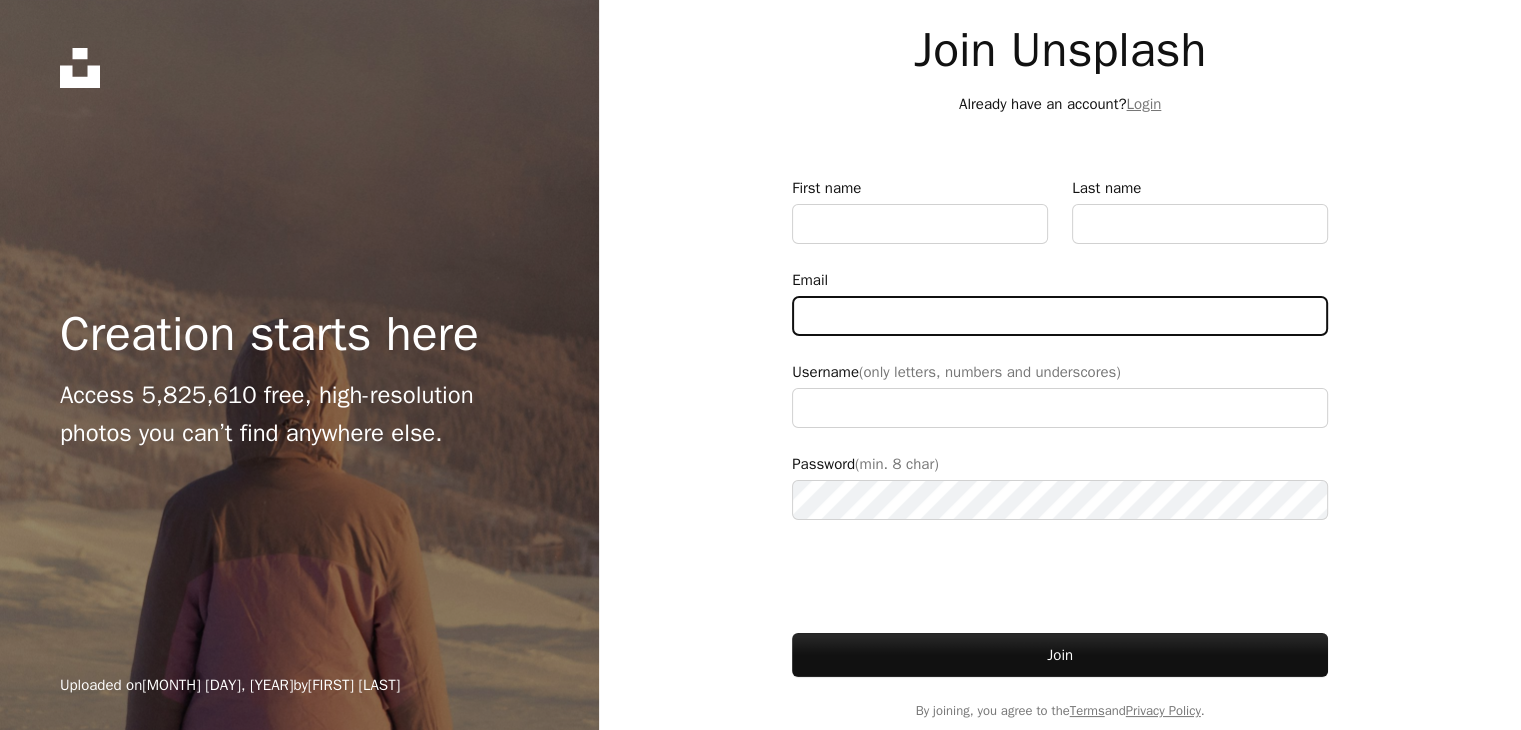 click on "Email" at bounding box center [1060, 316] 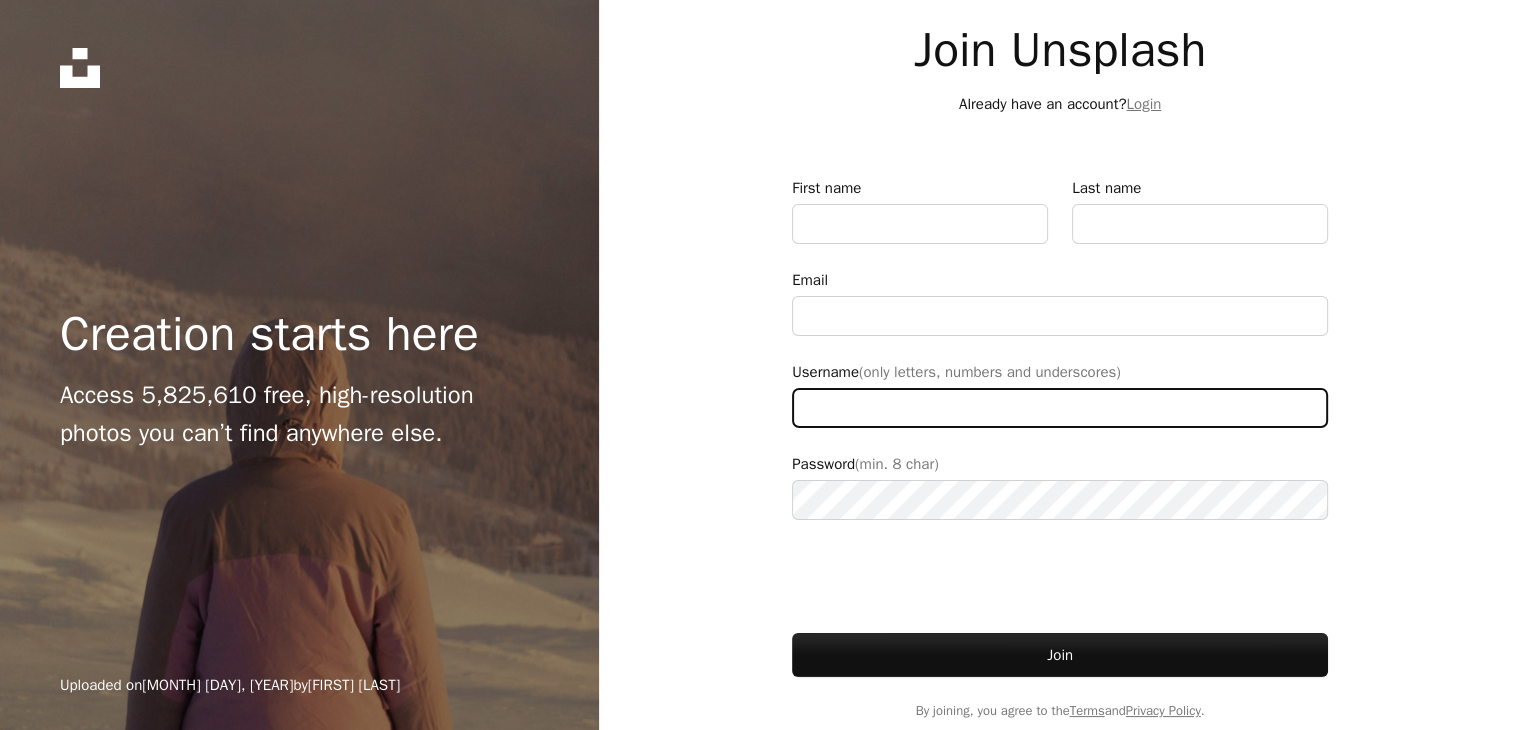 click on "Username  (only letters, numbers and underscores)" at bounding box center [1060, 408] 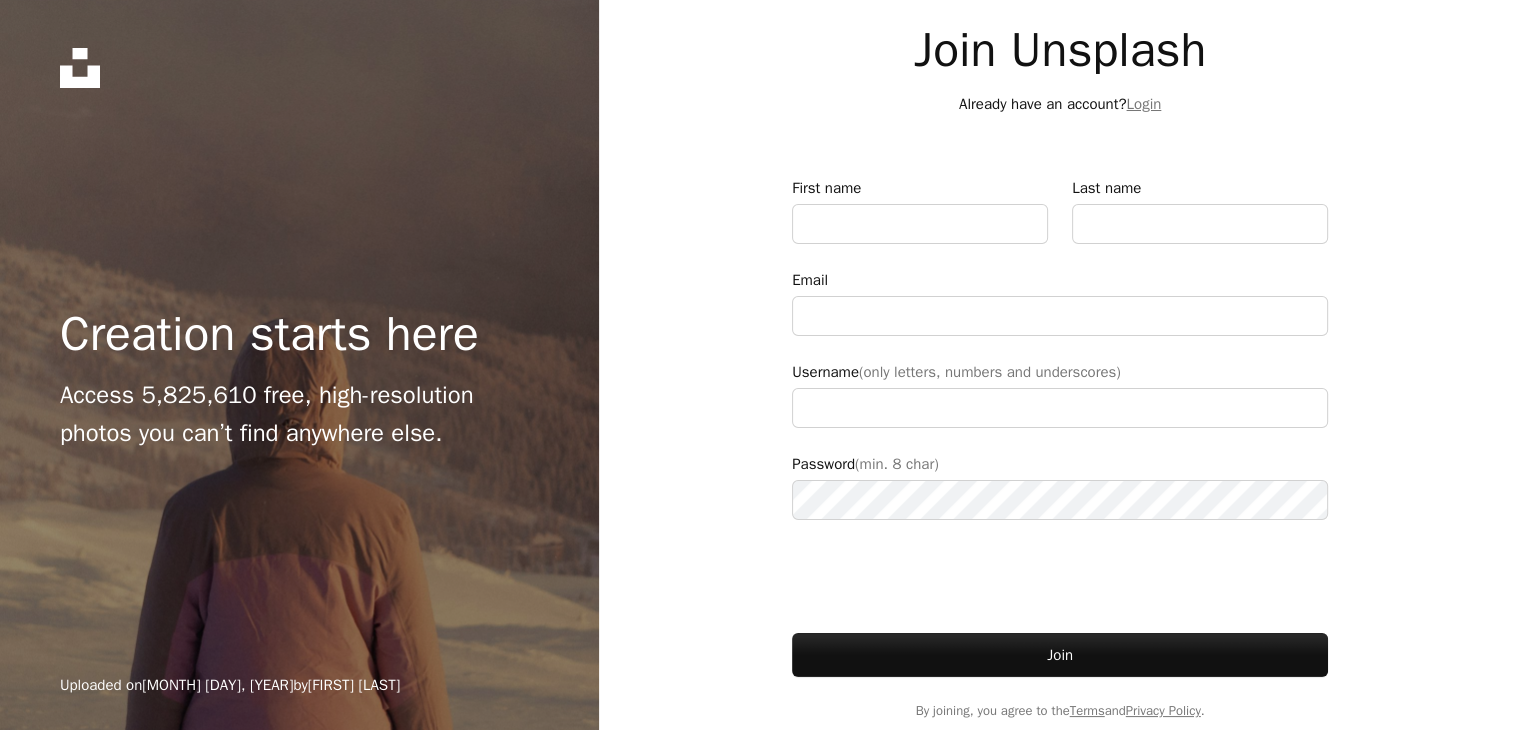 click on "First name Last name Email Username  (only letters, numbers and underscores) Password  (min. 8 char) Join By joining, you agree to the  Terms  and  Privacy Policy ." at bounding box center (1060, 448) 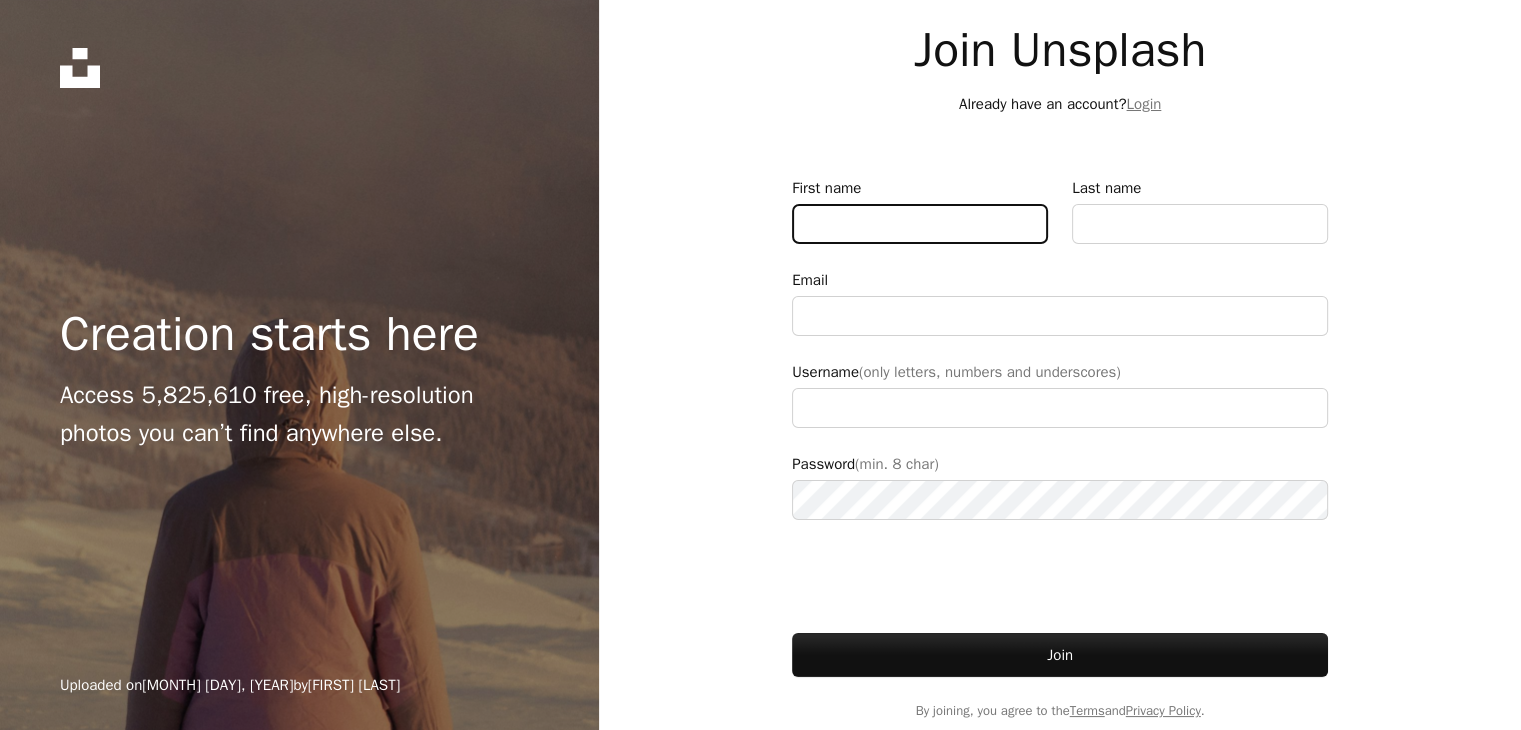 click on "First name" at bounding box center [920, 224] 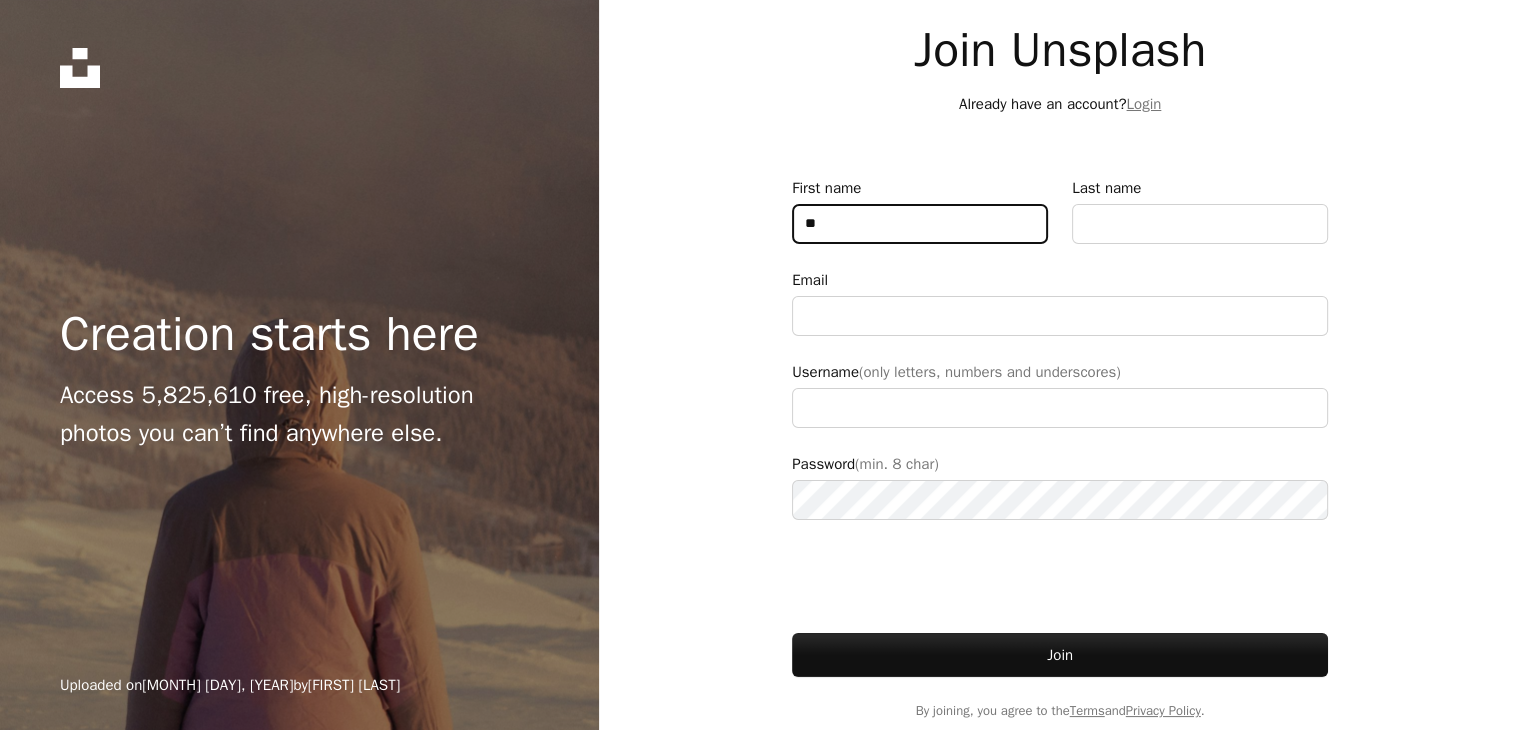 type on "*" 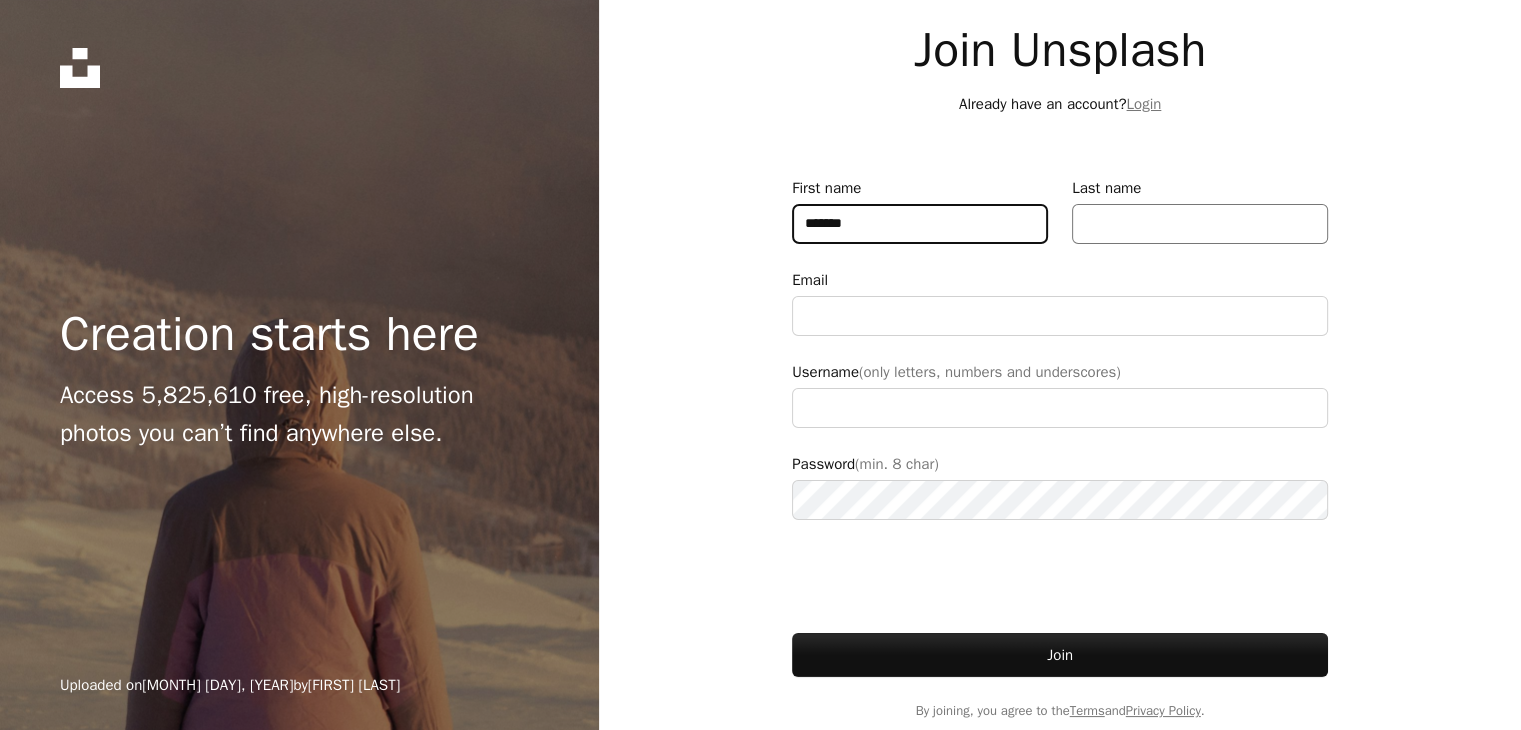 type on "*******" 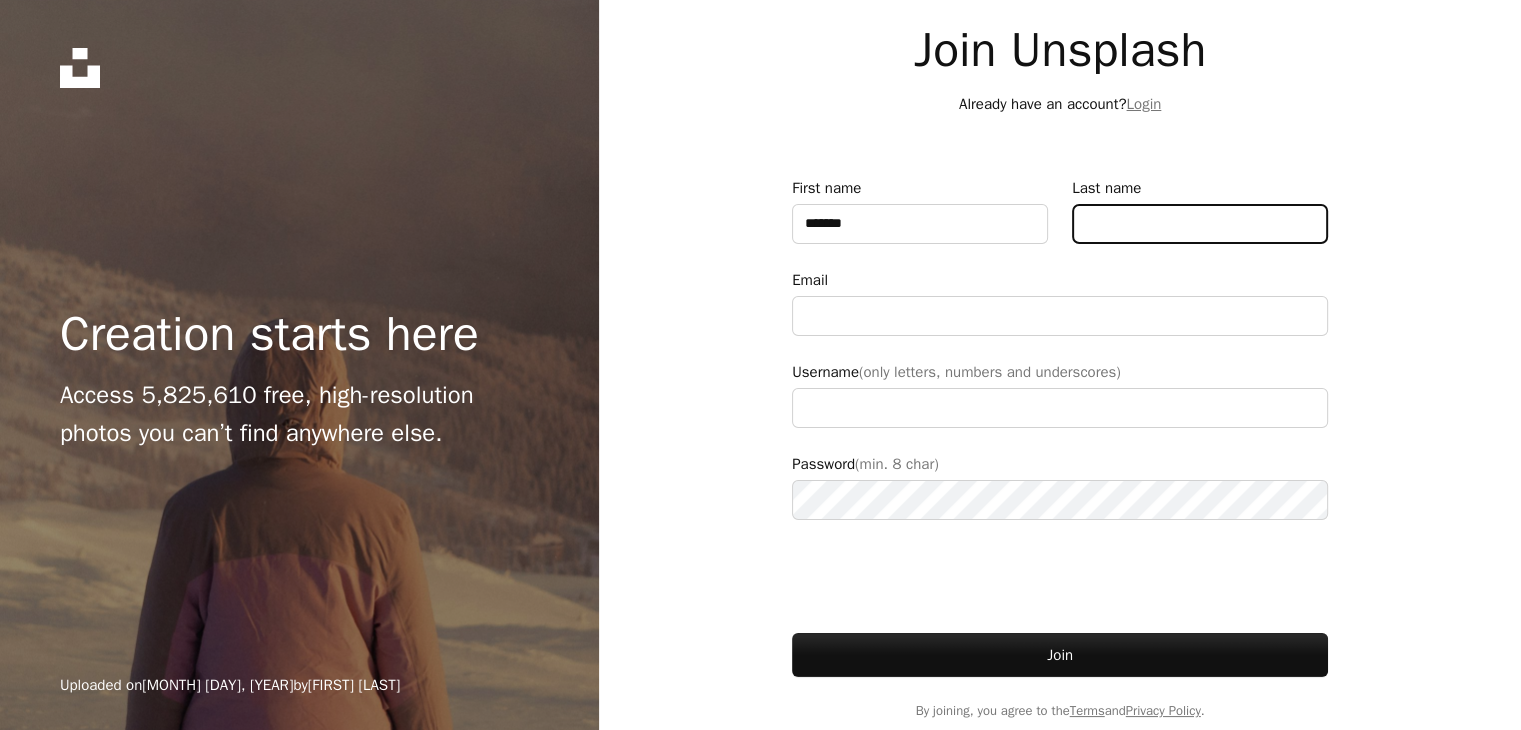 drag, startPoint x: 1244, startPoint y: 215, endPoint x: 1265, endPoint y: 219, distance: 21.377558 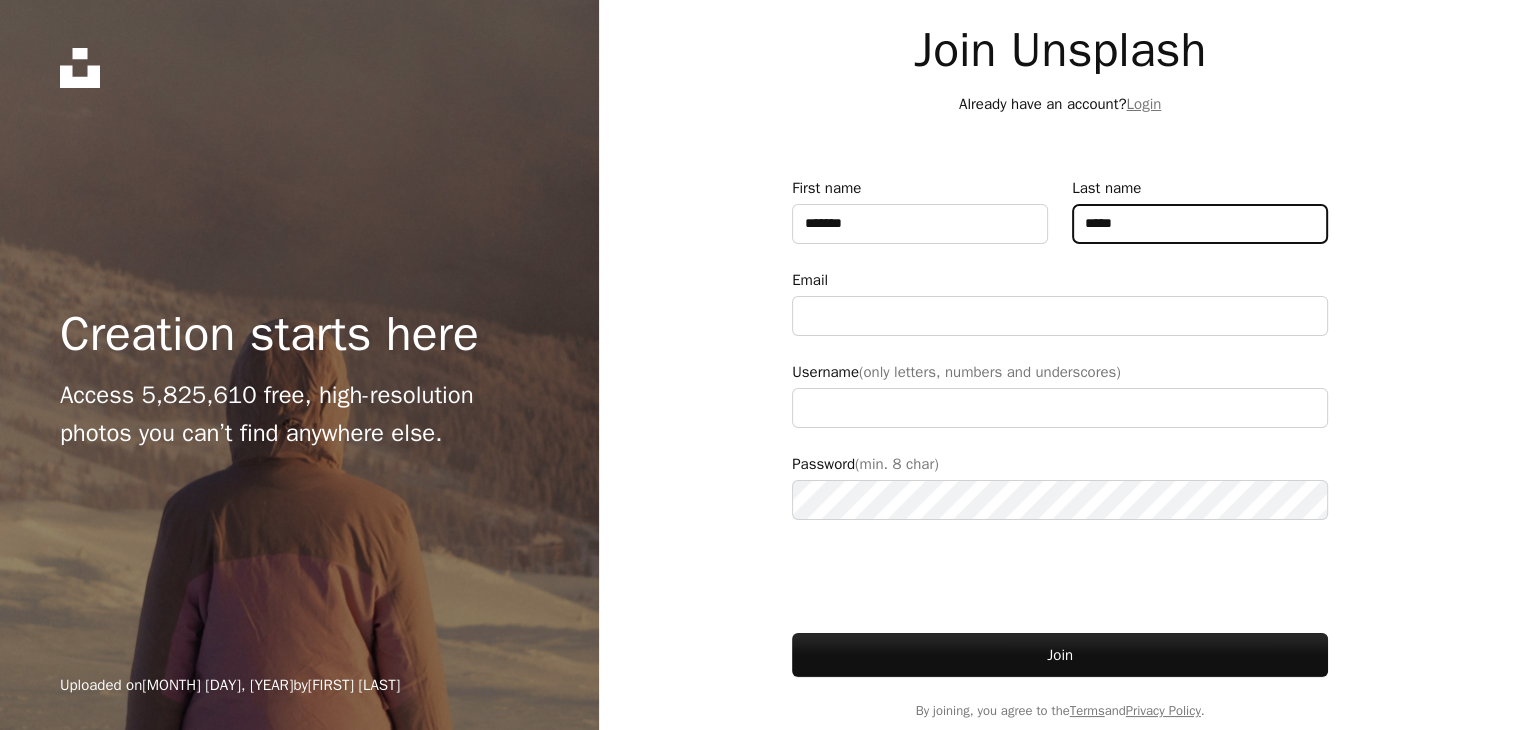 type on "*****" 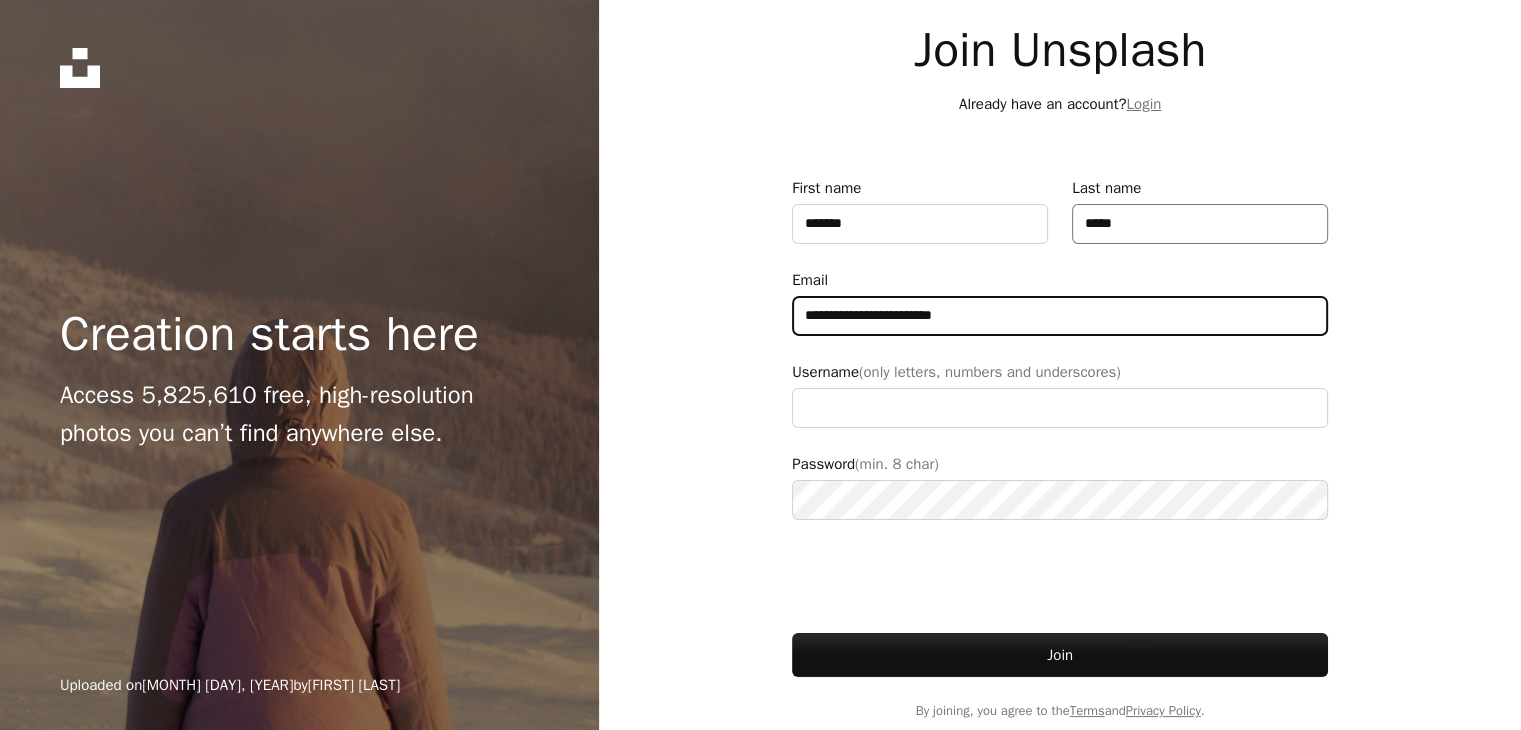 type on "**********" 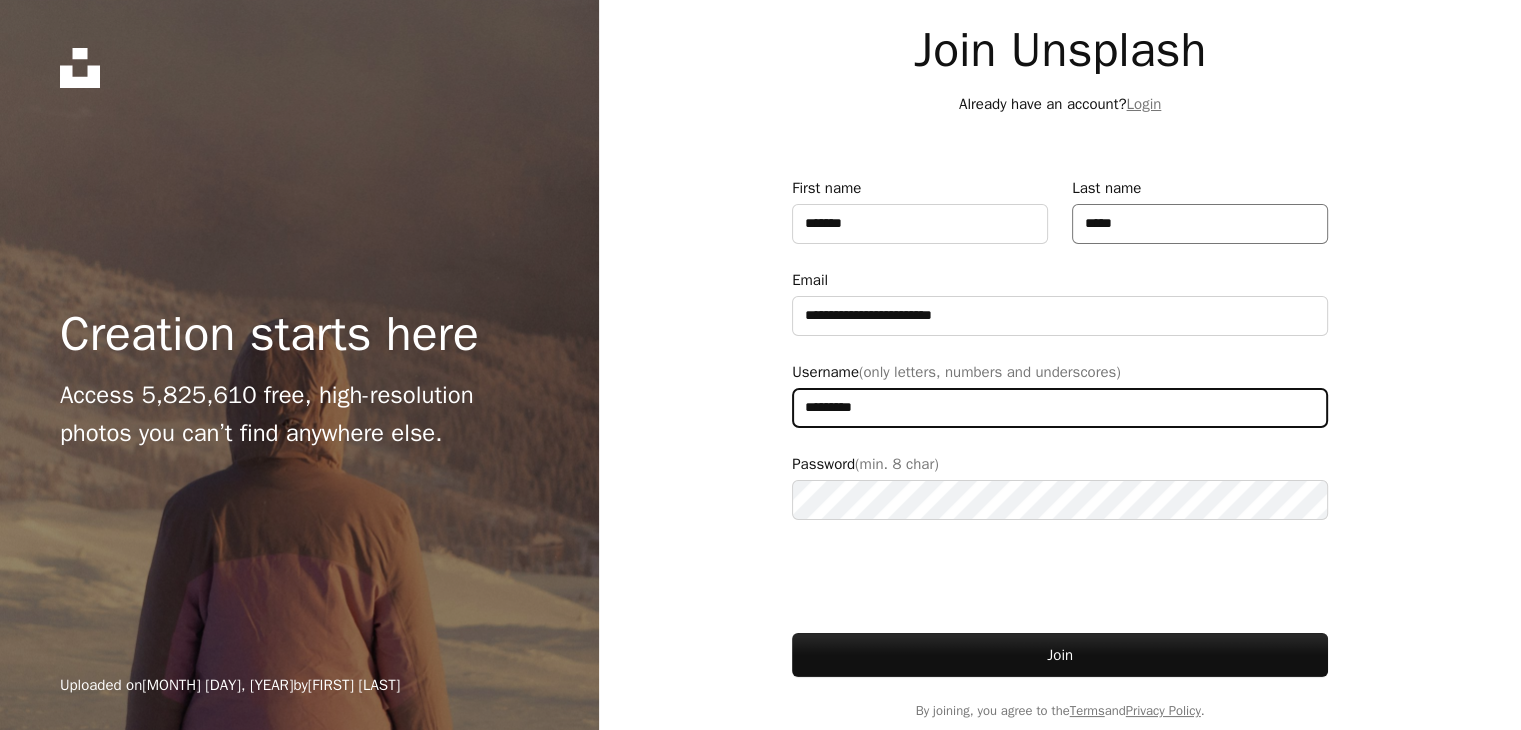 type on "*********" 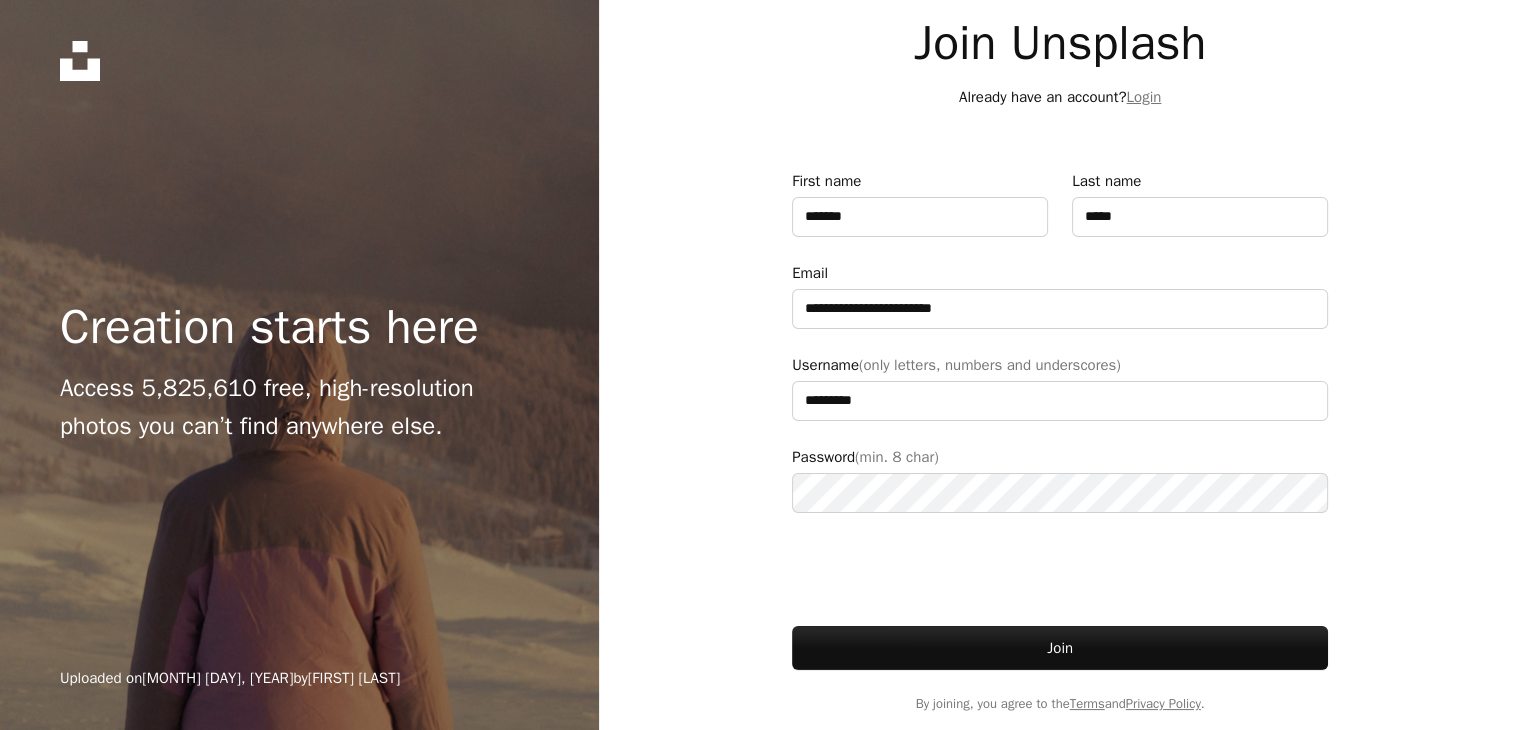 scroll, scrollTop: 15, scrollLeft: 0, axis: vertical 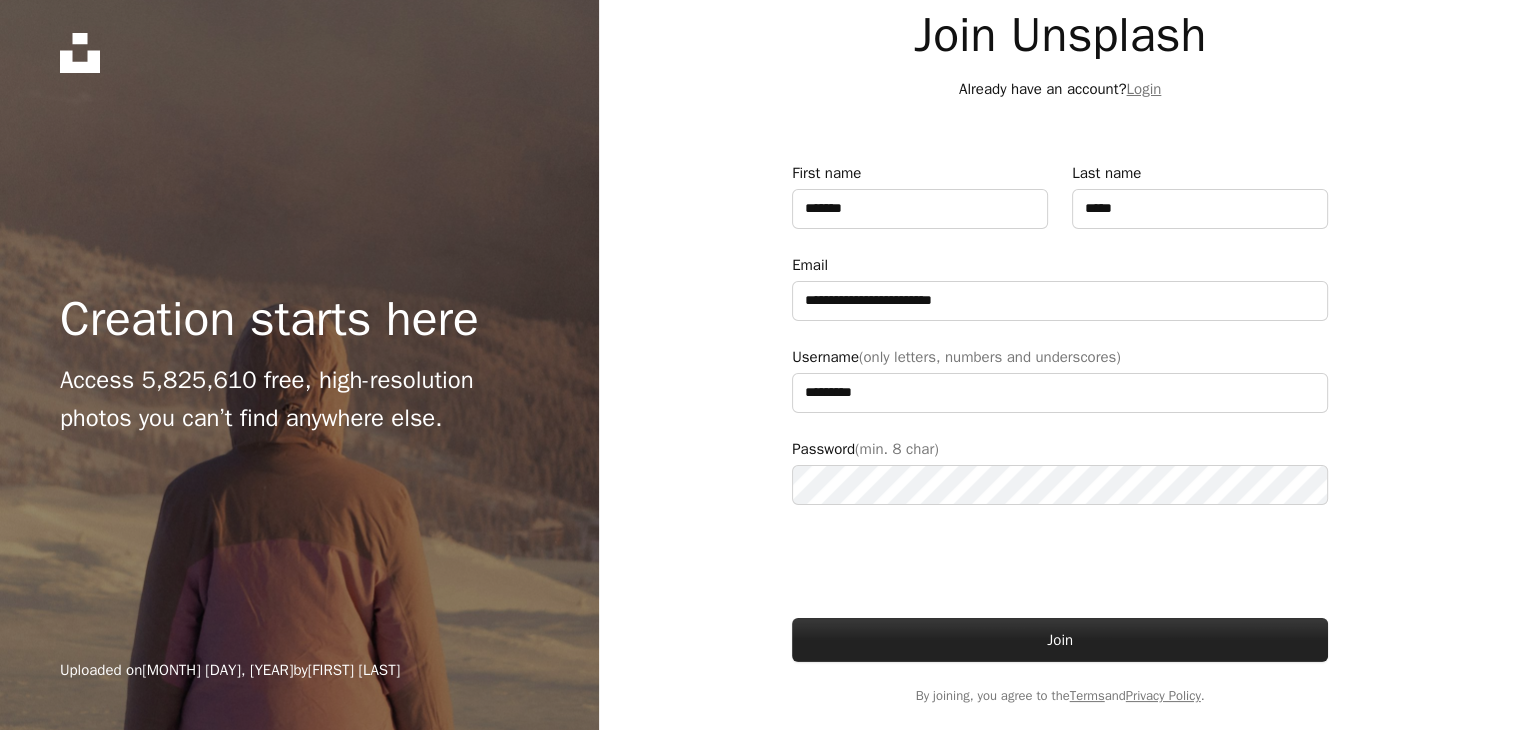 click on "Join" at bounding box center (1060, 640) 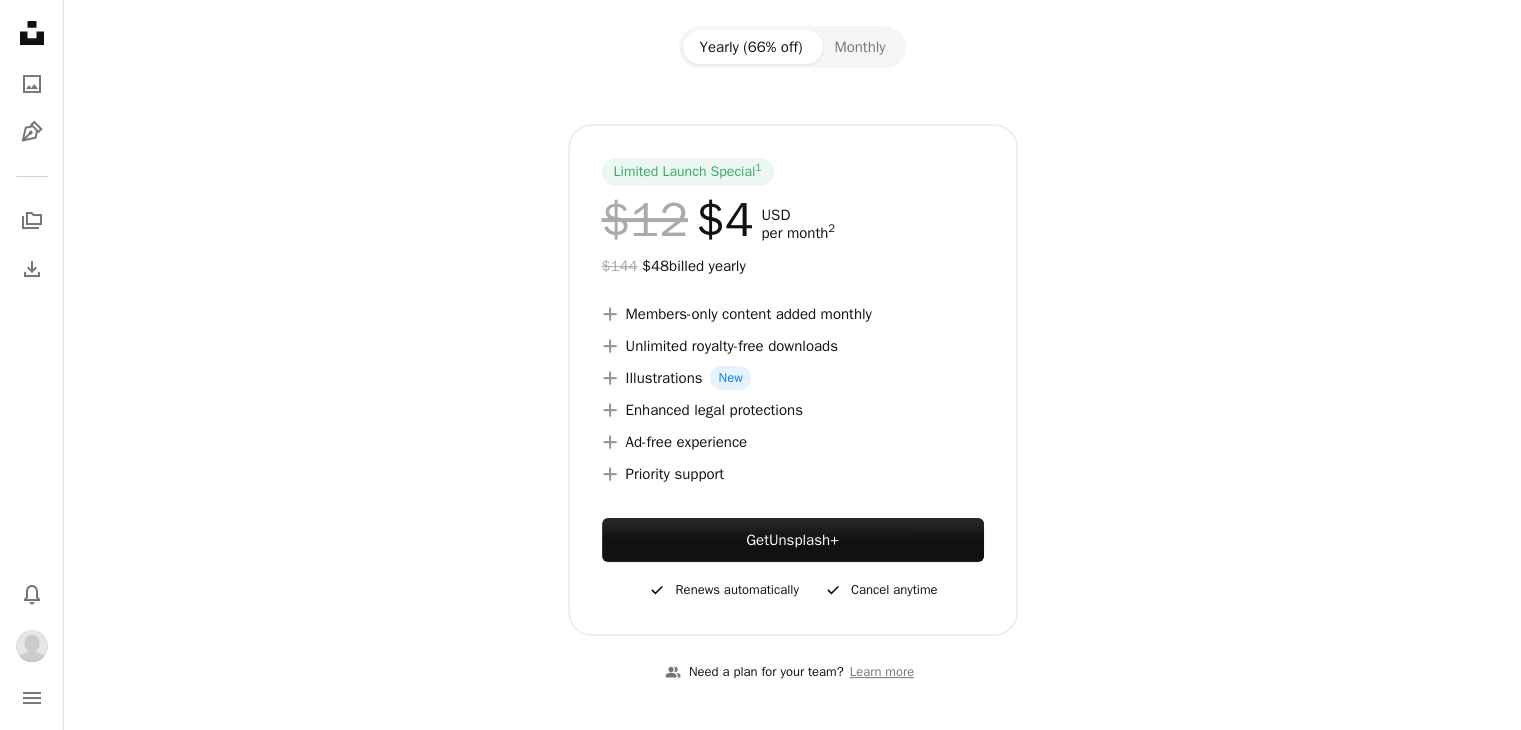 scroll, scrollTop: 300, scrollLeft: 0, axis: vertical 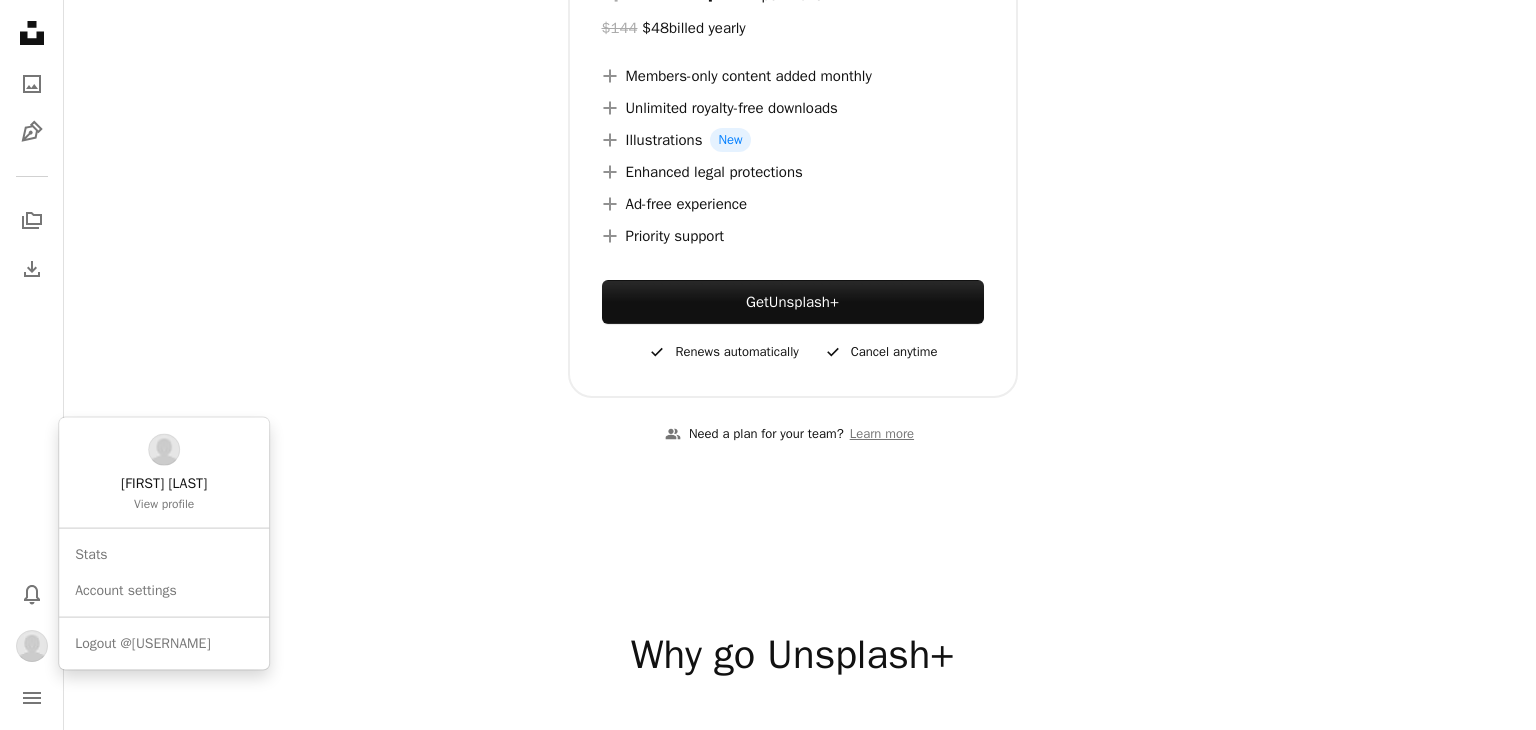 click at bounding box center (32, 646) 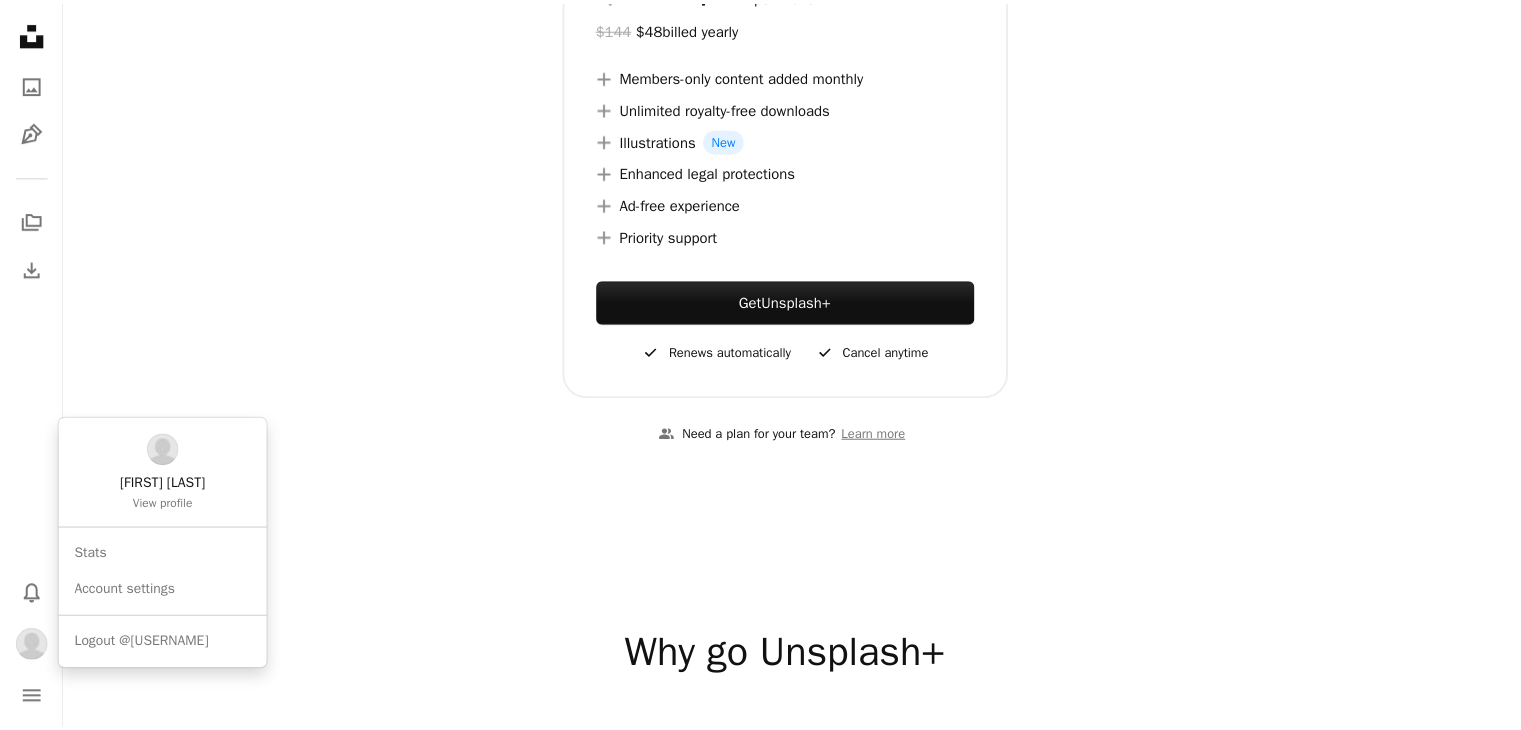 scroll, scrollTop: 500, scrollLeft: 0, axis: vertical 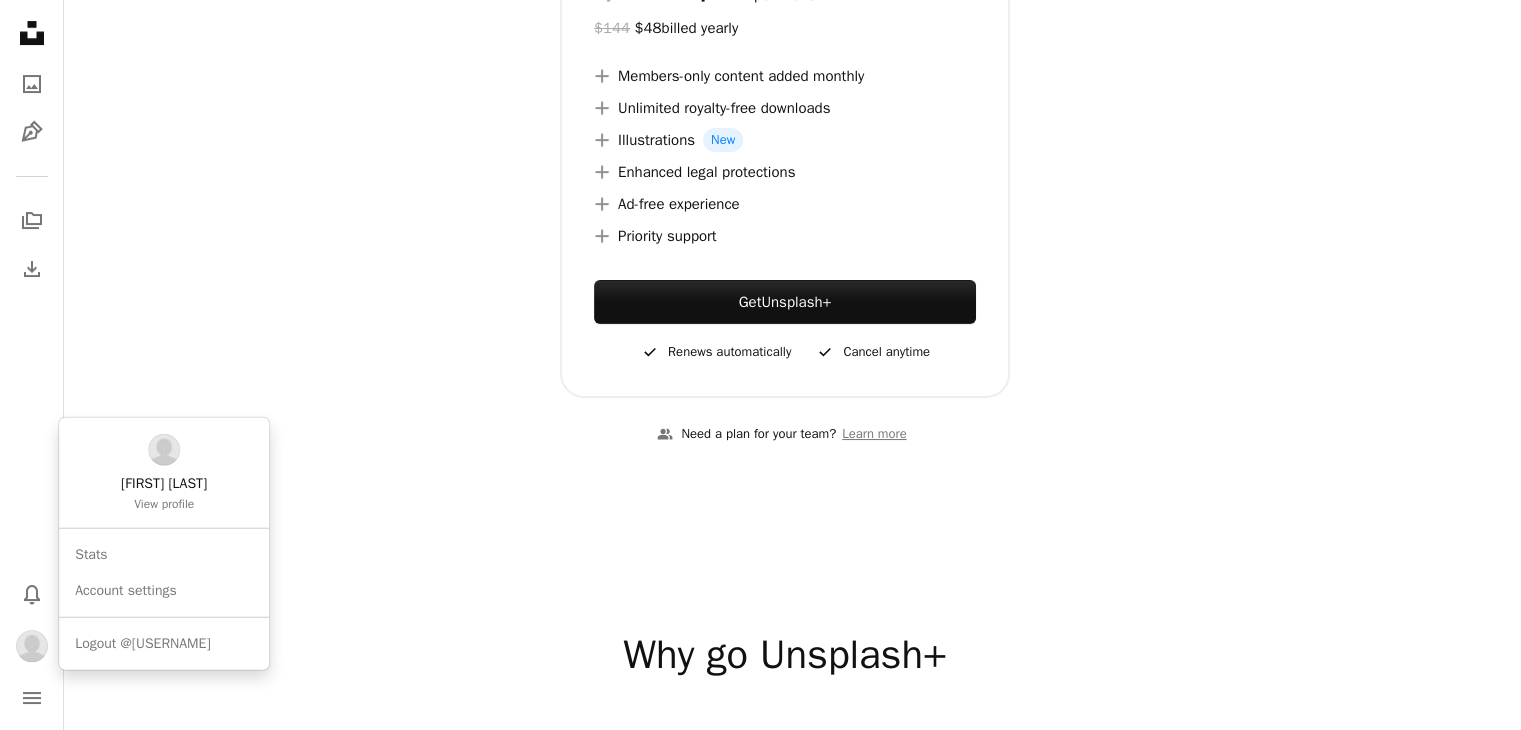 click on "Unsplash logo Unsplash Home A photo Pen Tool A stack of folders Download Bell navigation menu A magnifying glass Visual search Get Unsplash+ Submit an image One simple plan unlocks everything. No bundles. No add-ons. Yearly (66% off) Monthly Limited Launch Special 1 $12   $4 USD per month 2 $144   $48  billed yearly A plus sign Members-only content added monthly A plus sign Unlimited royalty-free downloads A plus sign Illustrations  New A plus sign Enhanced legal protections A plus sign Ad-free experience A plus sign Priority support Get  Unsplash+ A checkmark Renews automatically A checkmark Cancel anytime A group of people Need a plan for your team? Learn more Why go Unsplash+ Unlimited royalty-free downloads. Use them as many times as you want. High-quality illustrations that make your projects stand out. New Enhanced legal protections. All visuals are model and property released. Can be used in any commercial project and are backed by  Unsplash+ Protection . New visuals added monthly. More with Unsplash+" at bounding box center [753, 365] 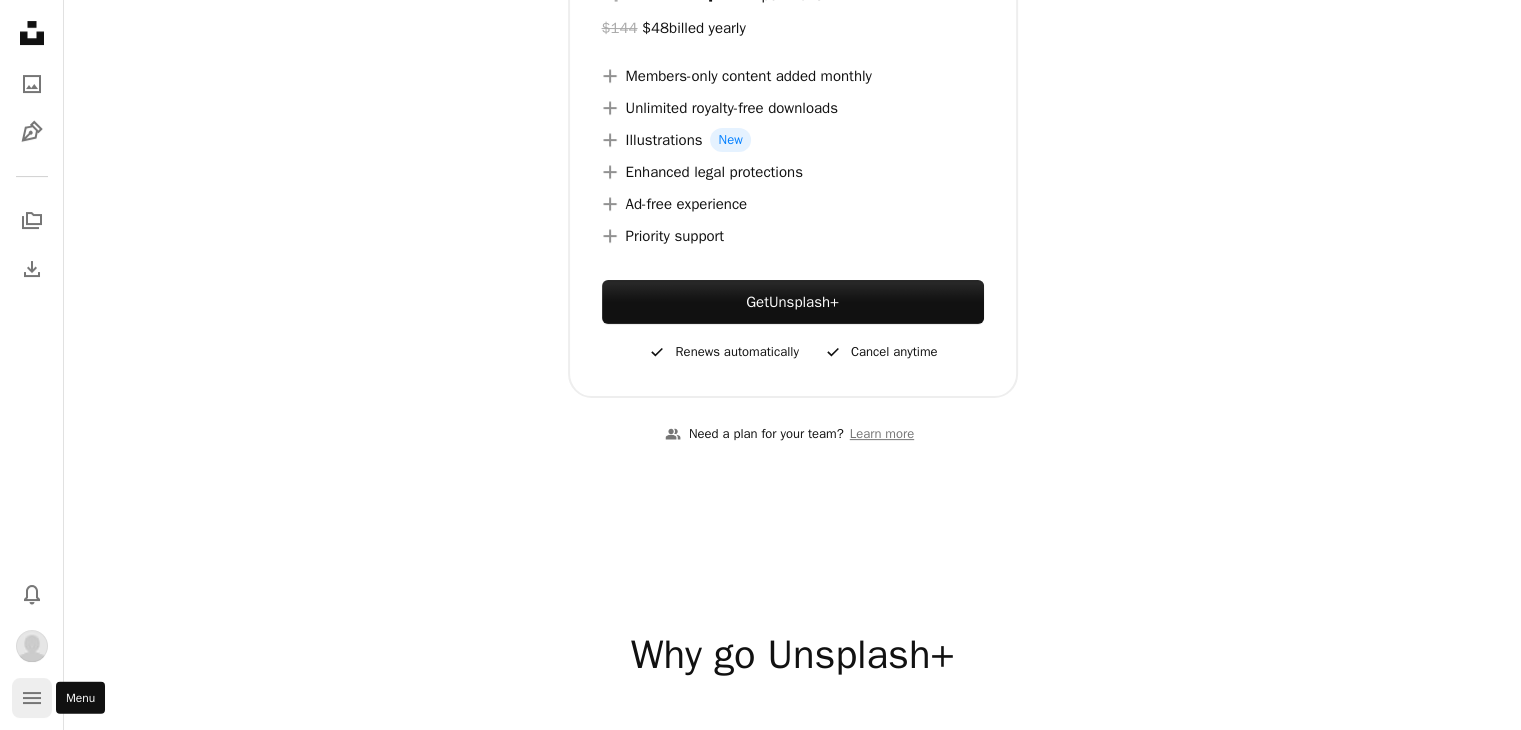 click 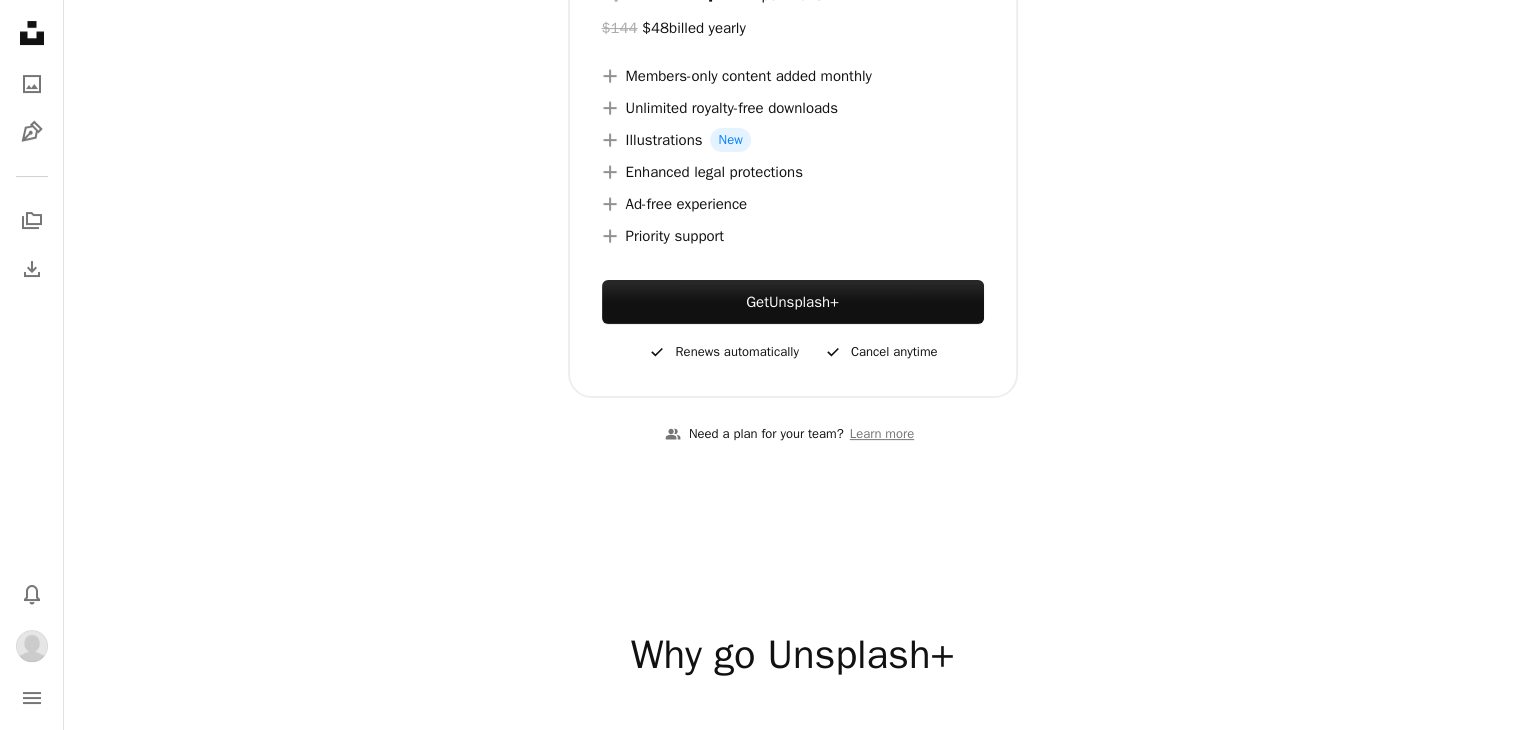 drag, startPoint x: 368, startPoint y: 181, endPoint x: 378, endPoint y: 176, distance: 11.18034 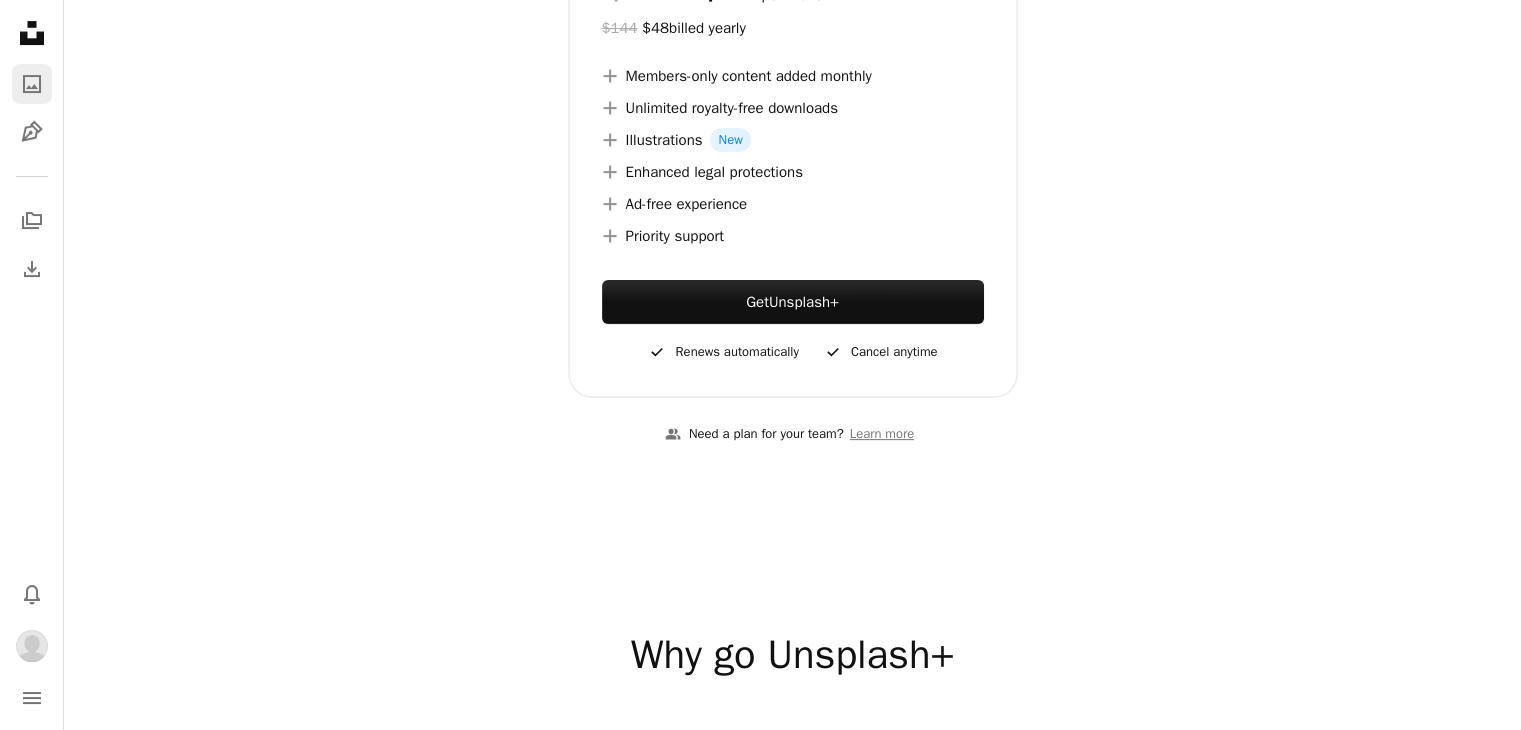 click on "A photo" at bounding box center (32, 84) 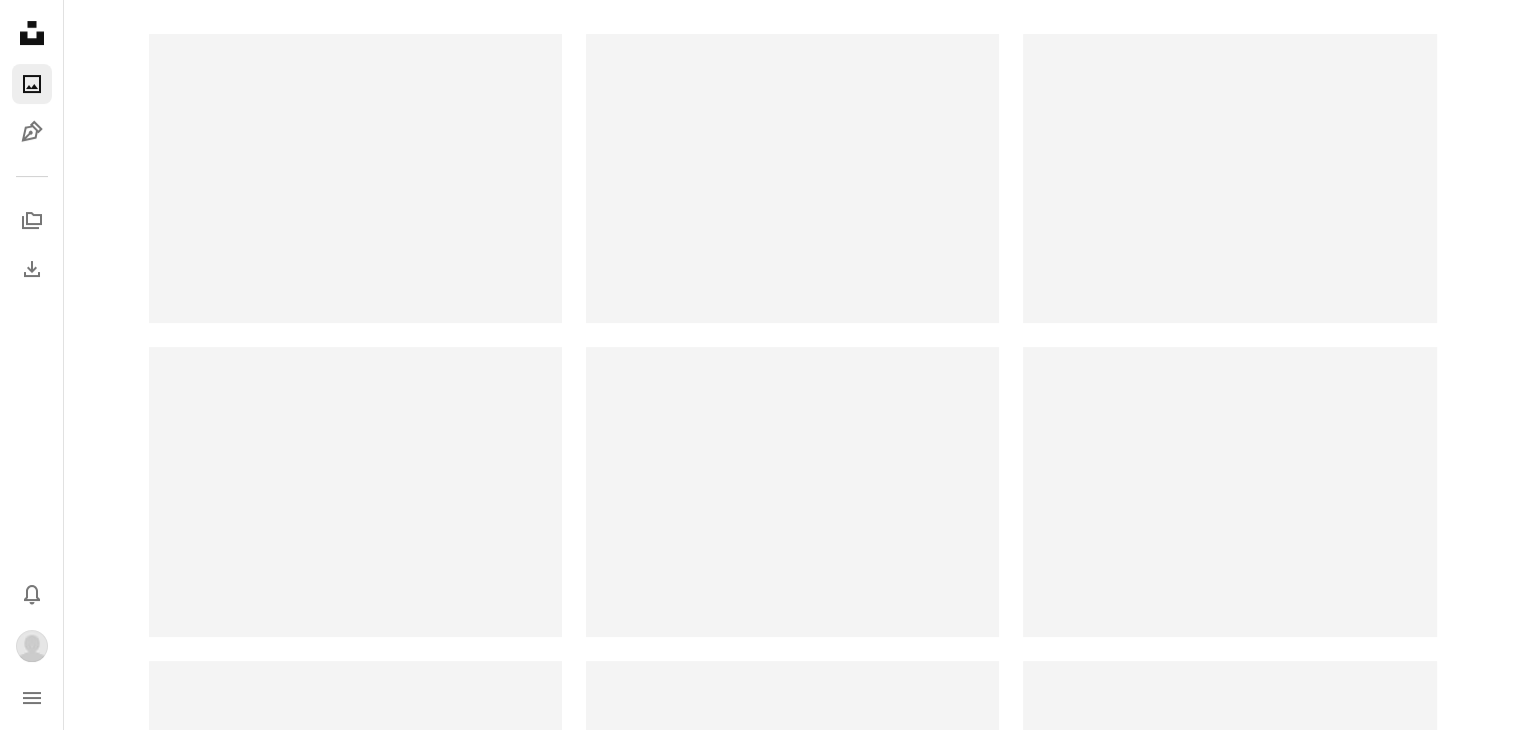scroll, scrollTop: 0, scrollLeft: 0, axis: both 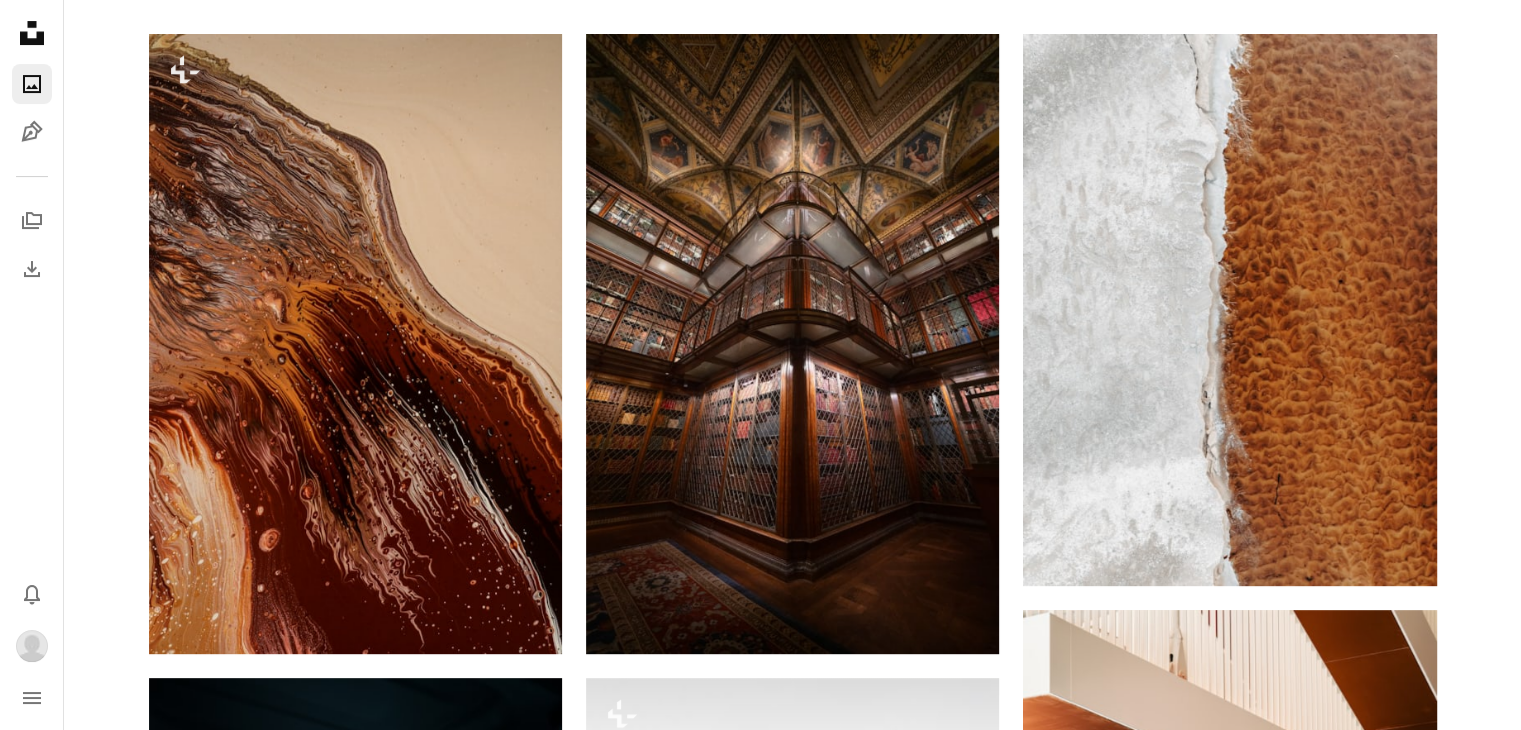 click on "Submit an image" at bounding box center (1433, -468) 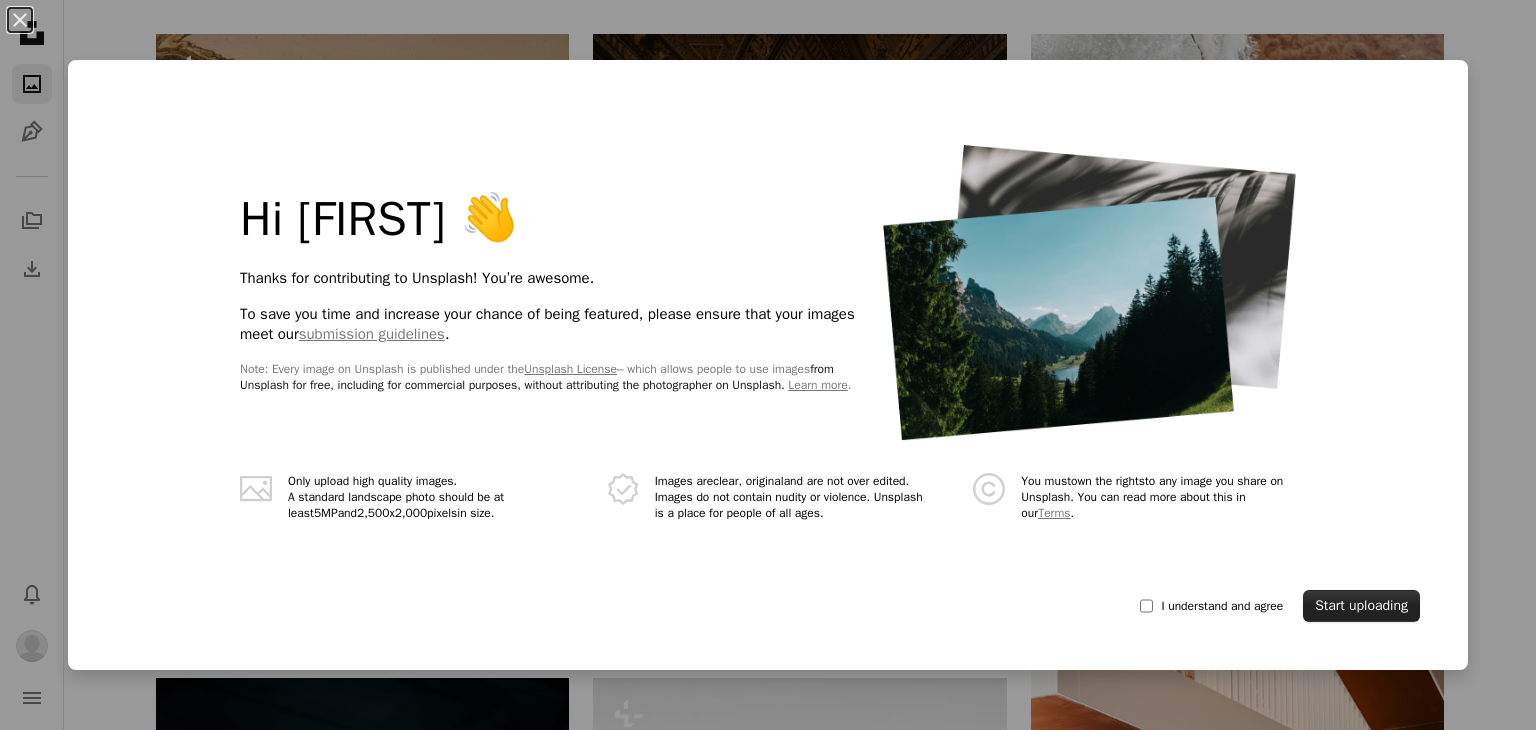 click on "Start uploading" at bounding box center (1361, 606) 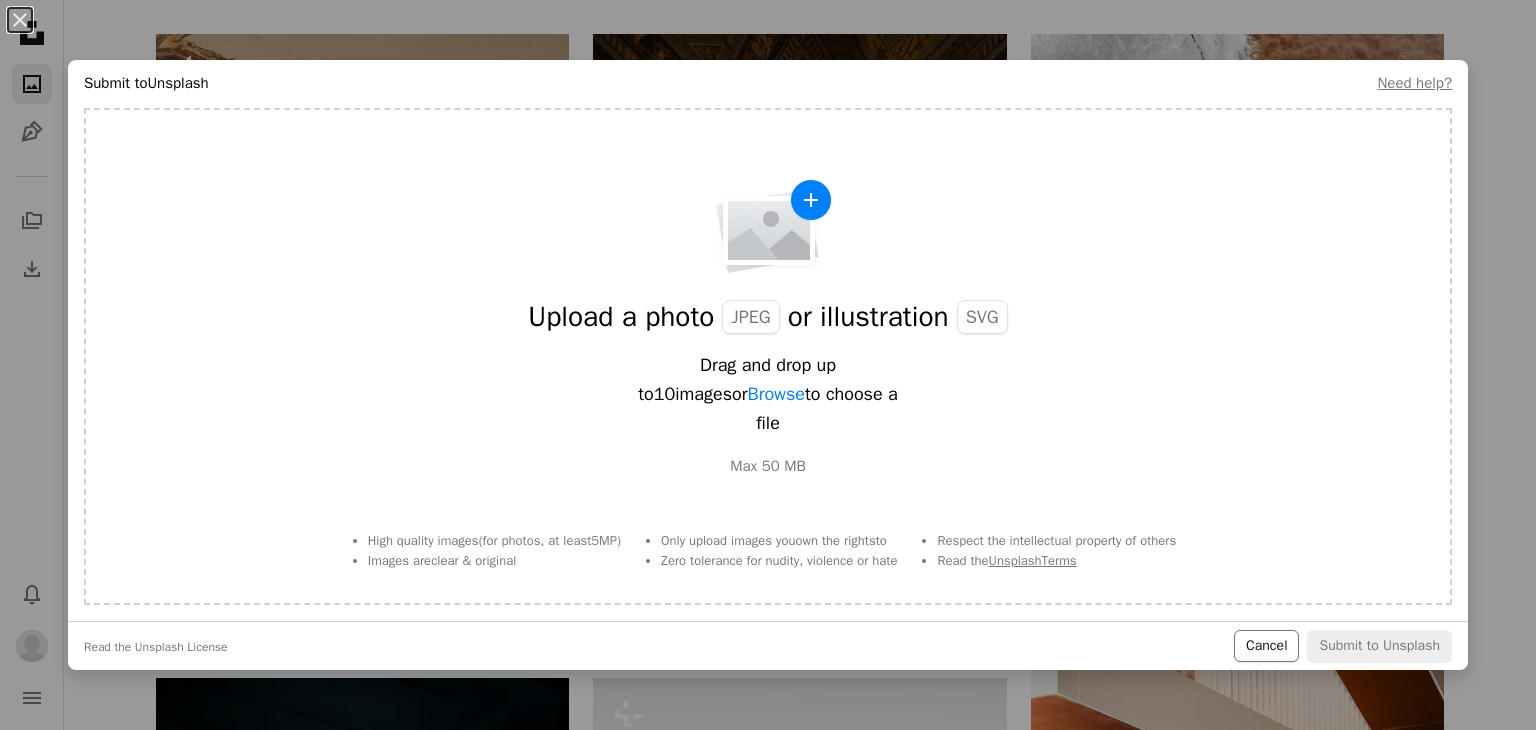click on "Cancel" at bounding box center [1266, 646] 